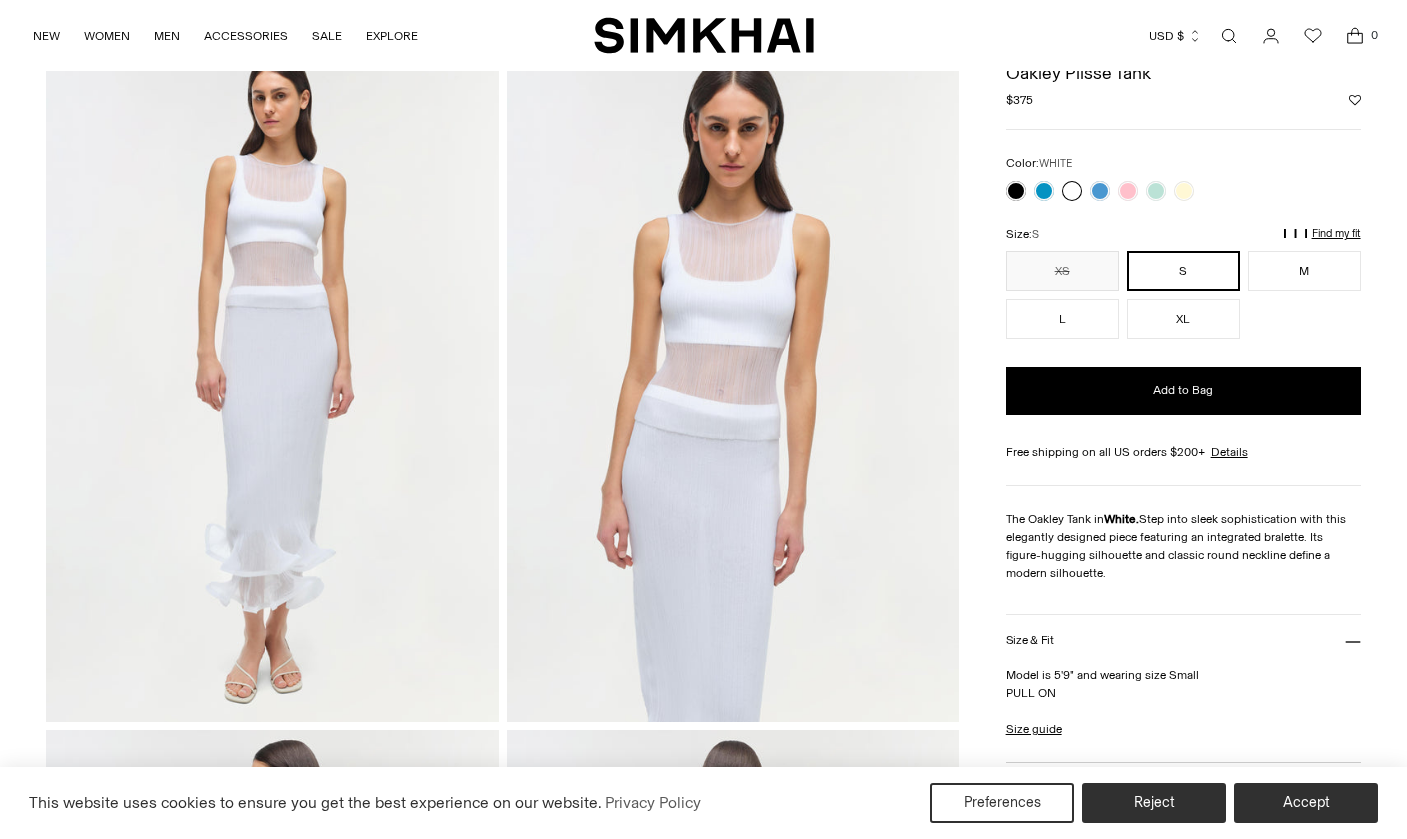 scroll, scrollTop: 1353, scrollLeft: 0, axis: vertical 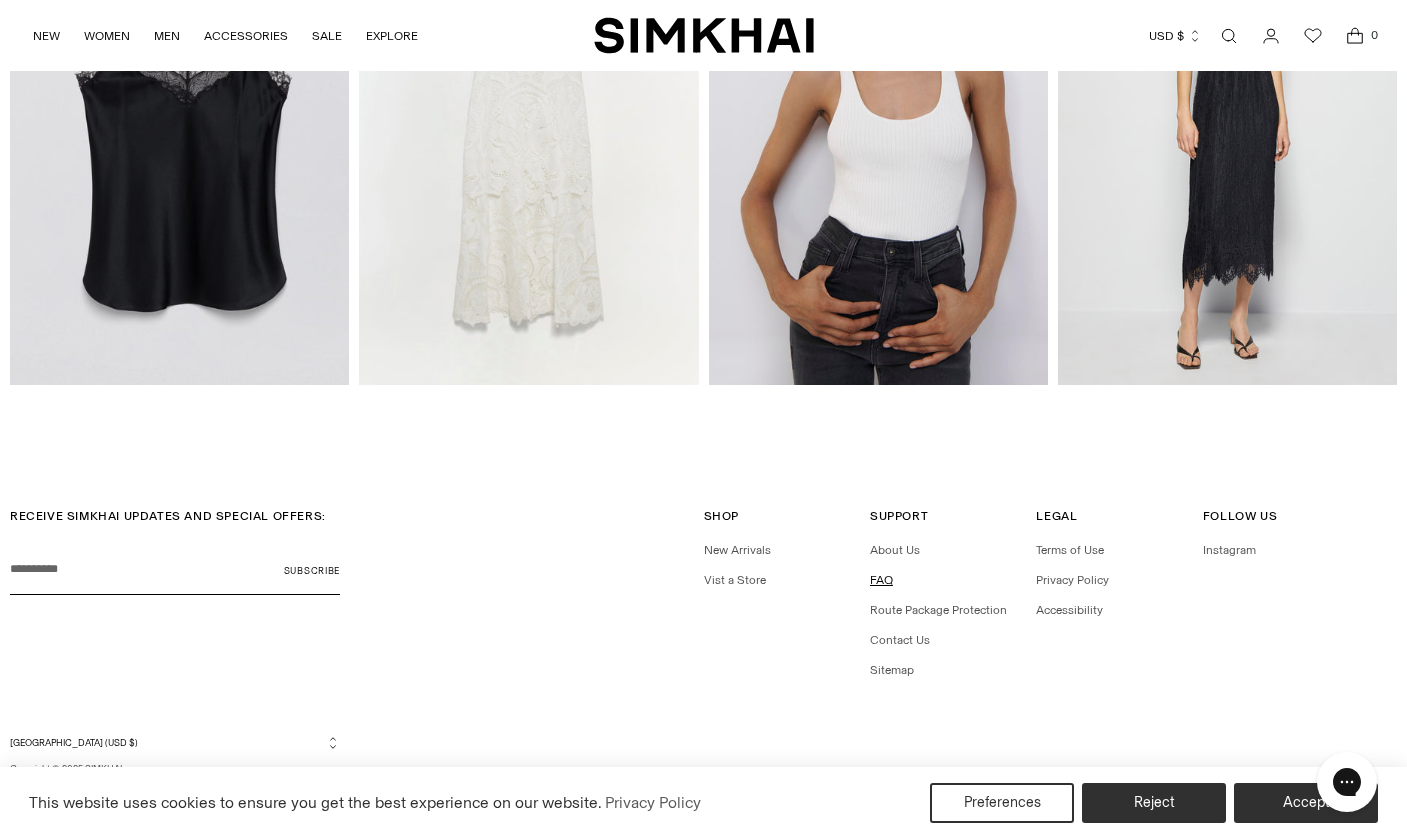 click on "FAQ" at bounding box center [881, 580] 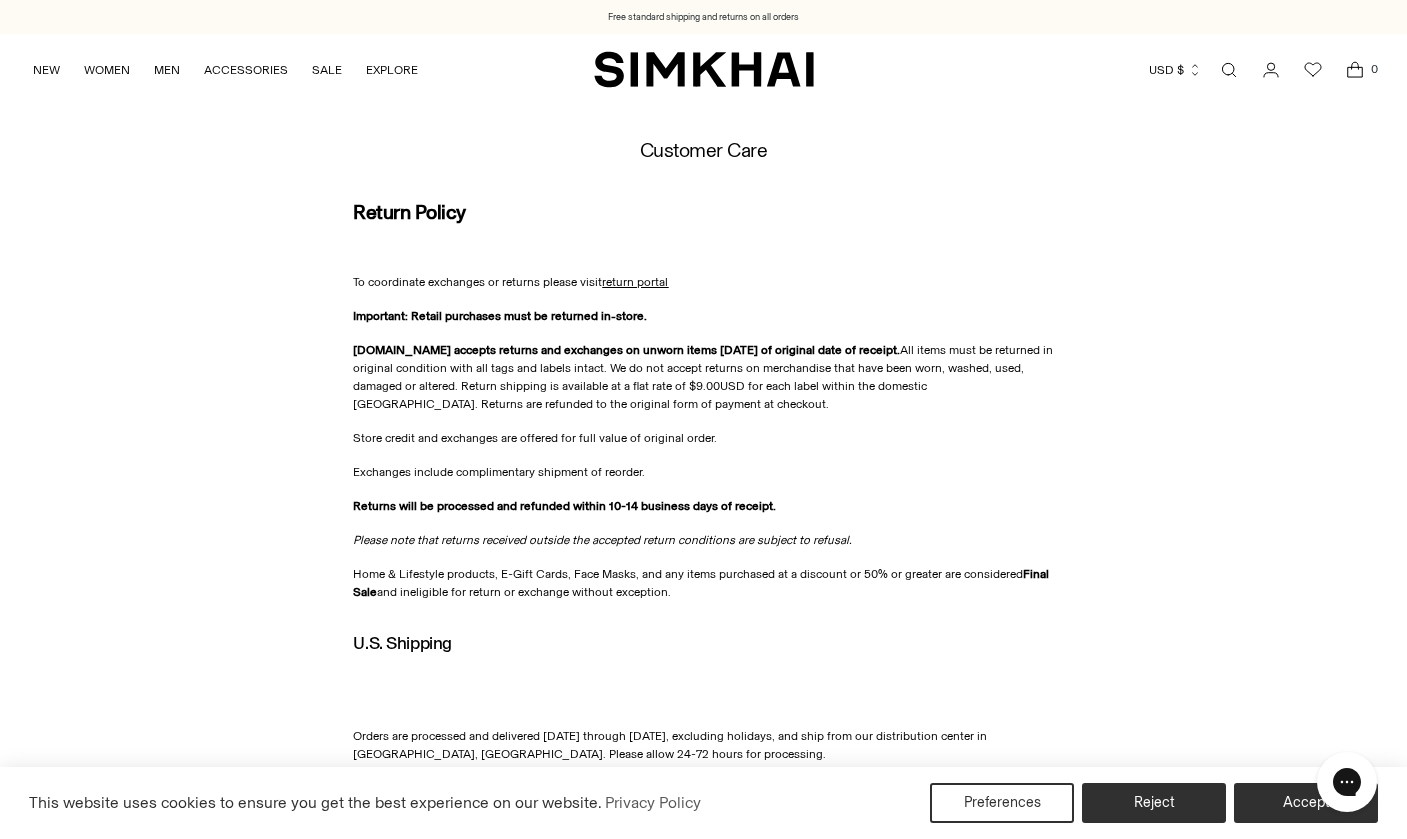 scroll, scrollTop: 86, scrollLeft: 0, axis: vertical 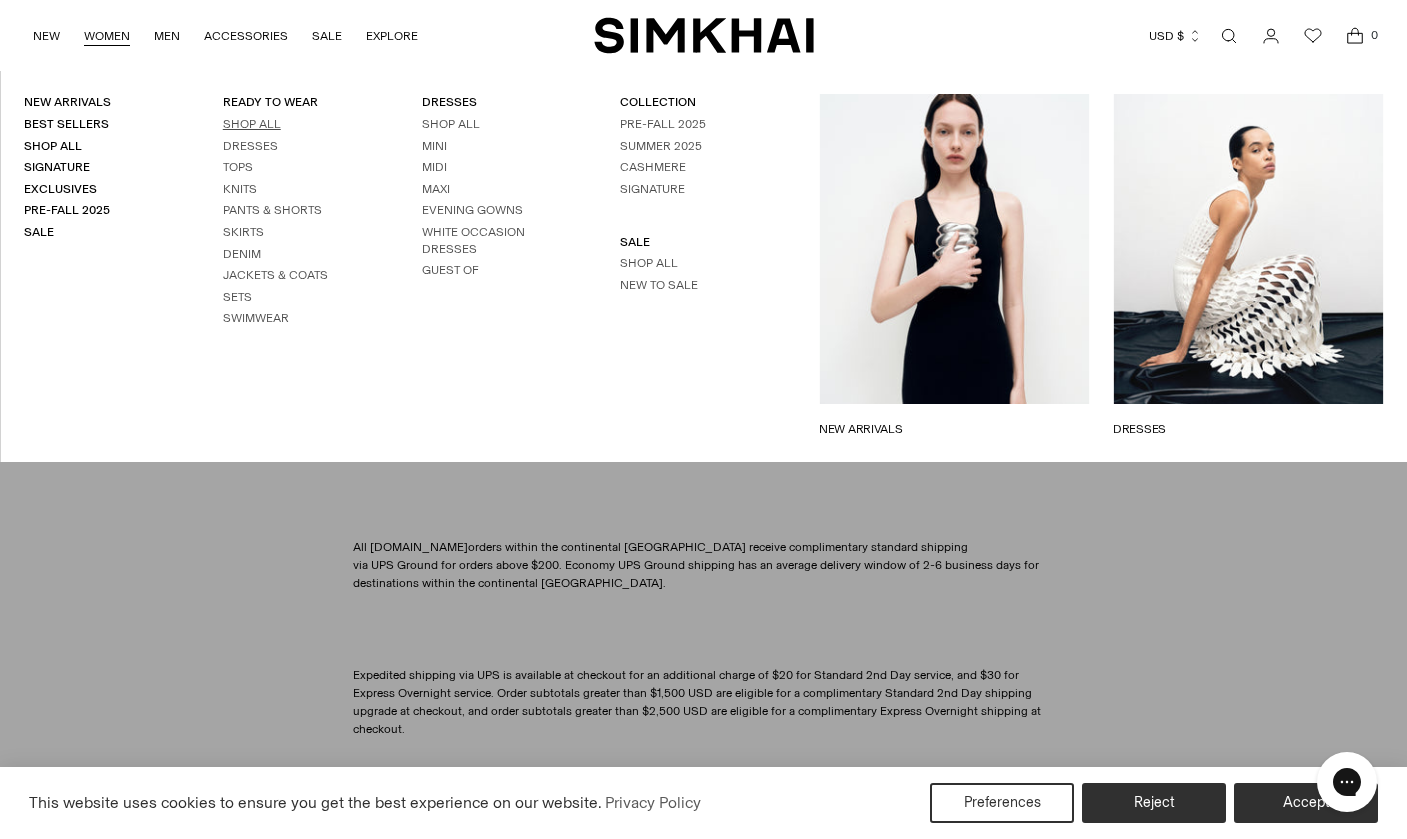 click on "Shop All" at bounding box center [252, 124] 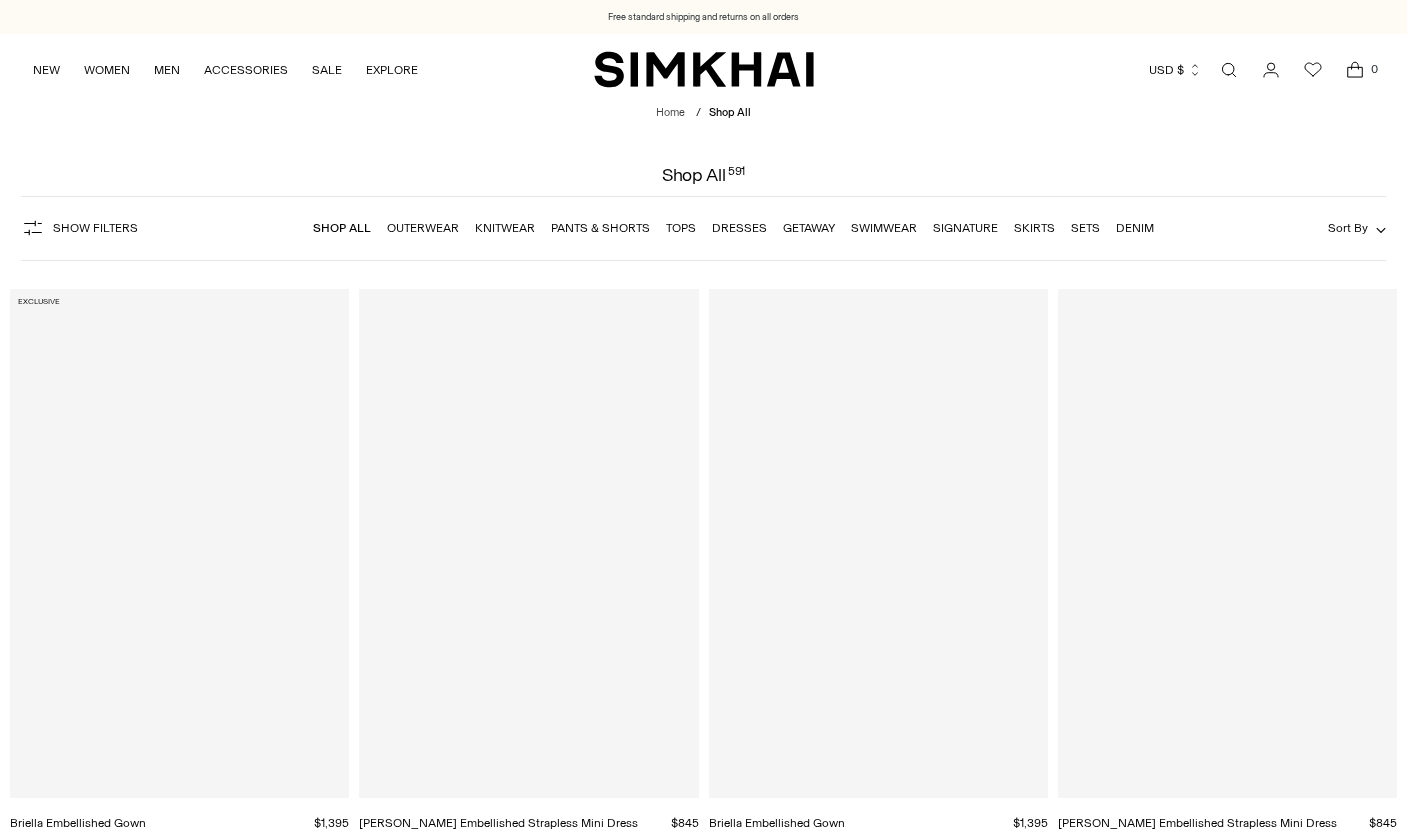 scroll, scrollTop: 0, scrollLeft: 0, axis: both 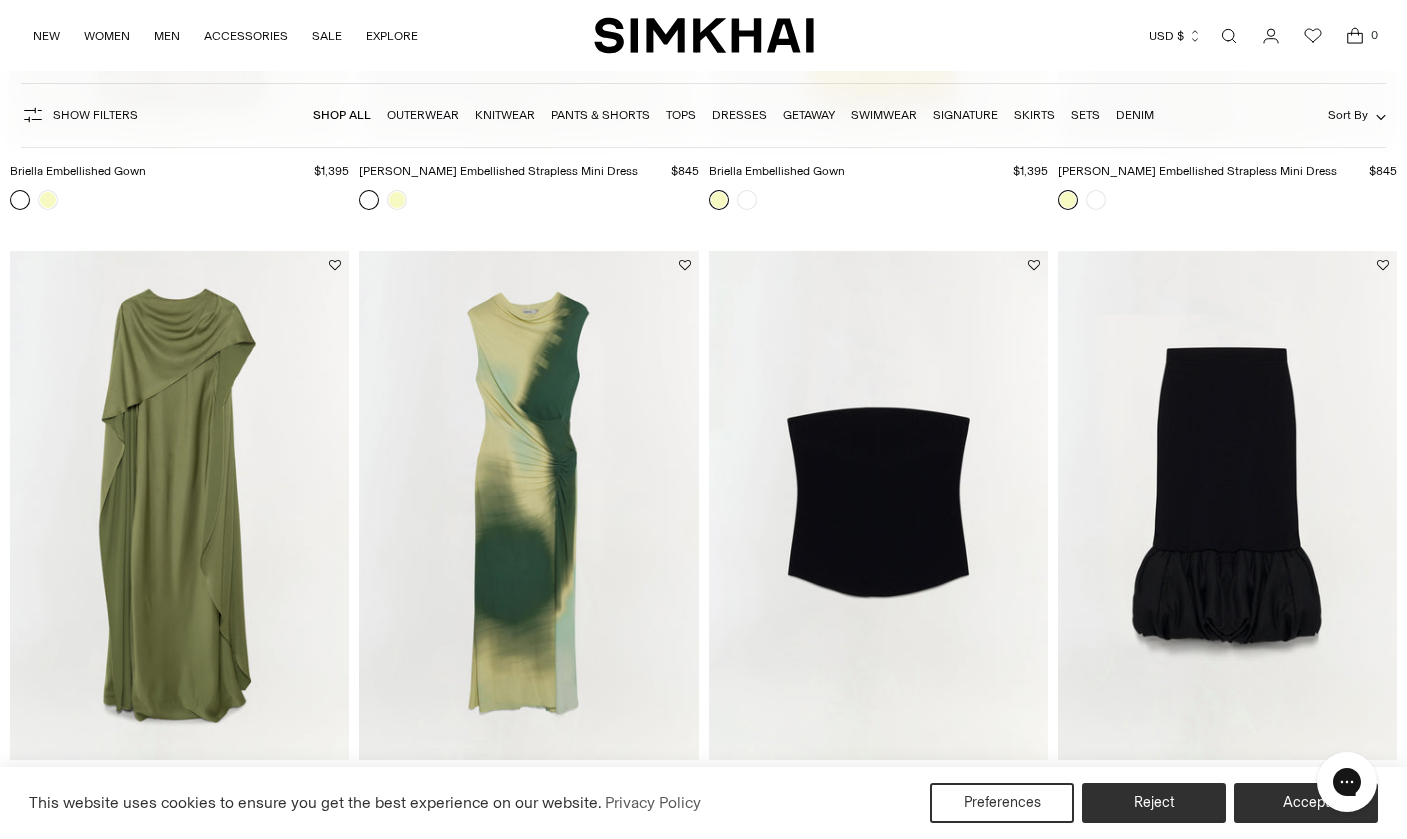 drag, startPoint x: 1307, startPoint y: 809, endPoint x: 2574, endPoint y: 1495, distance: 1440.7932 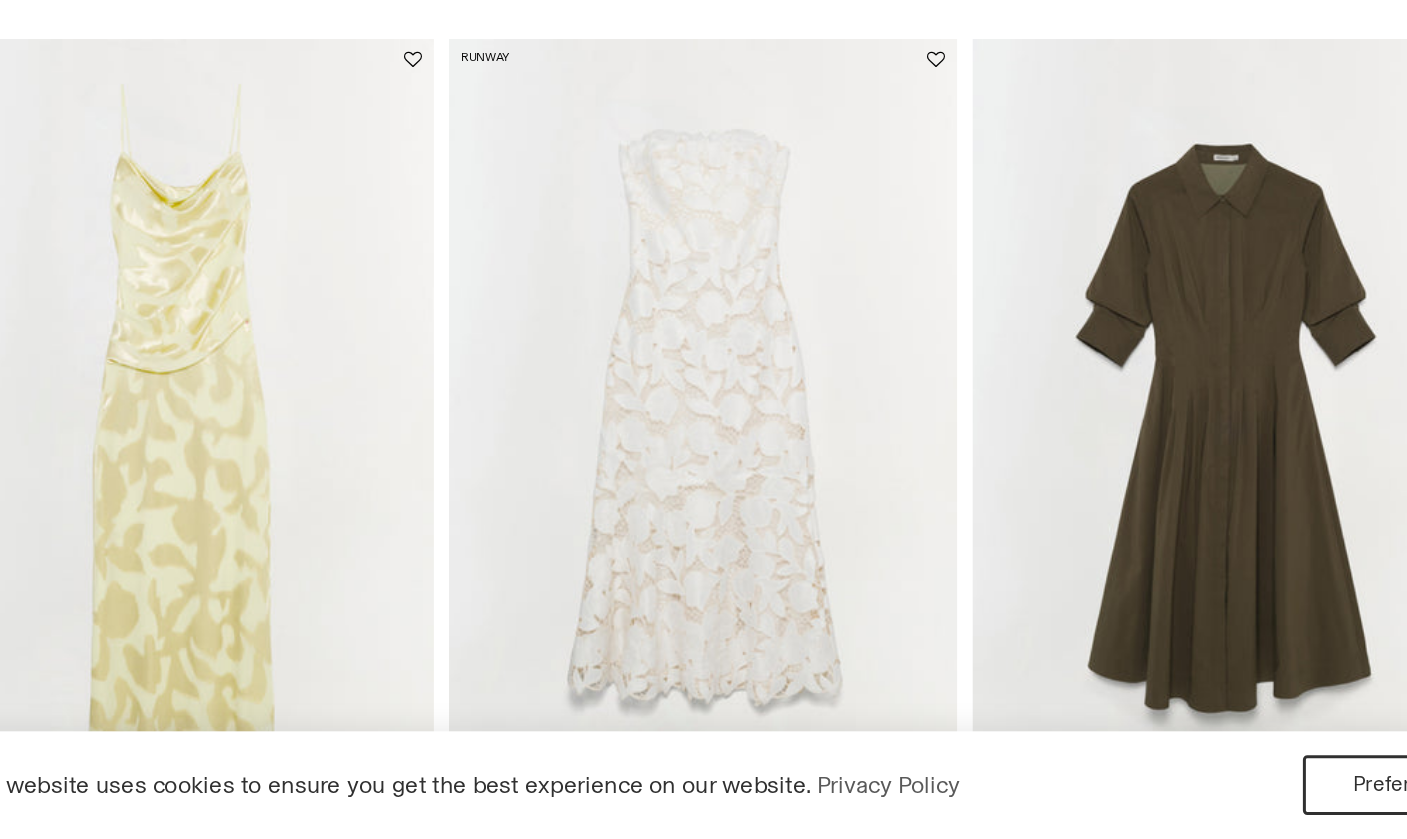 scroll, scrollTop: 2508, scrollLeft: 0, axis: vertical 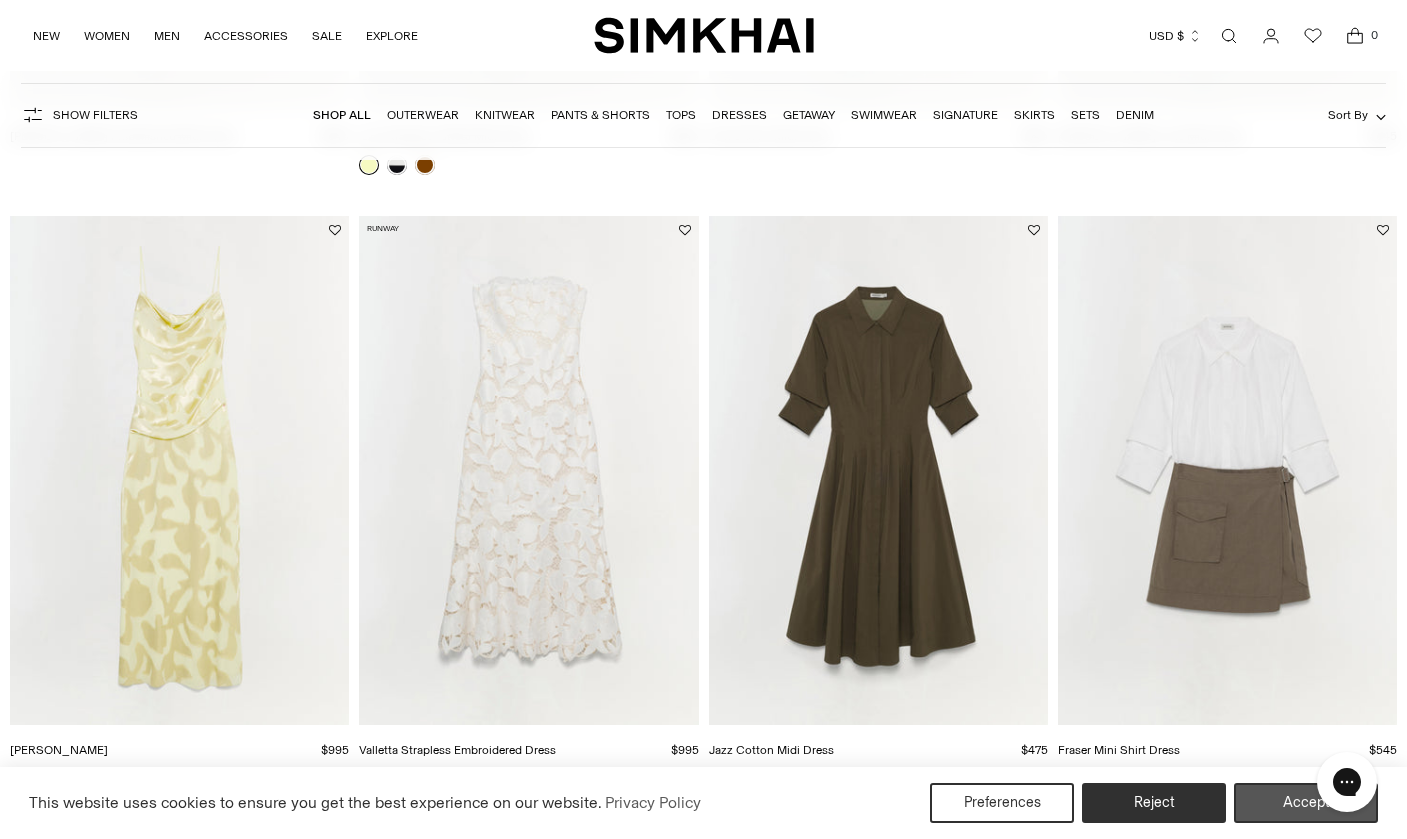 click on "Accept" at bounding box center [1306, 803] 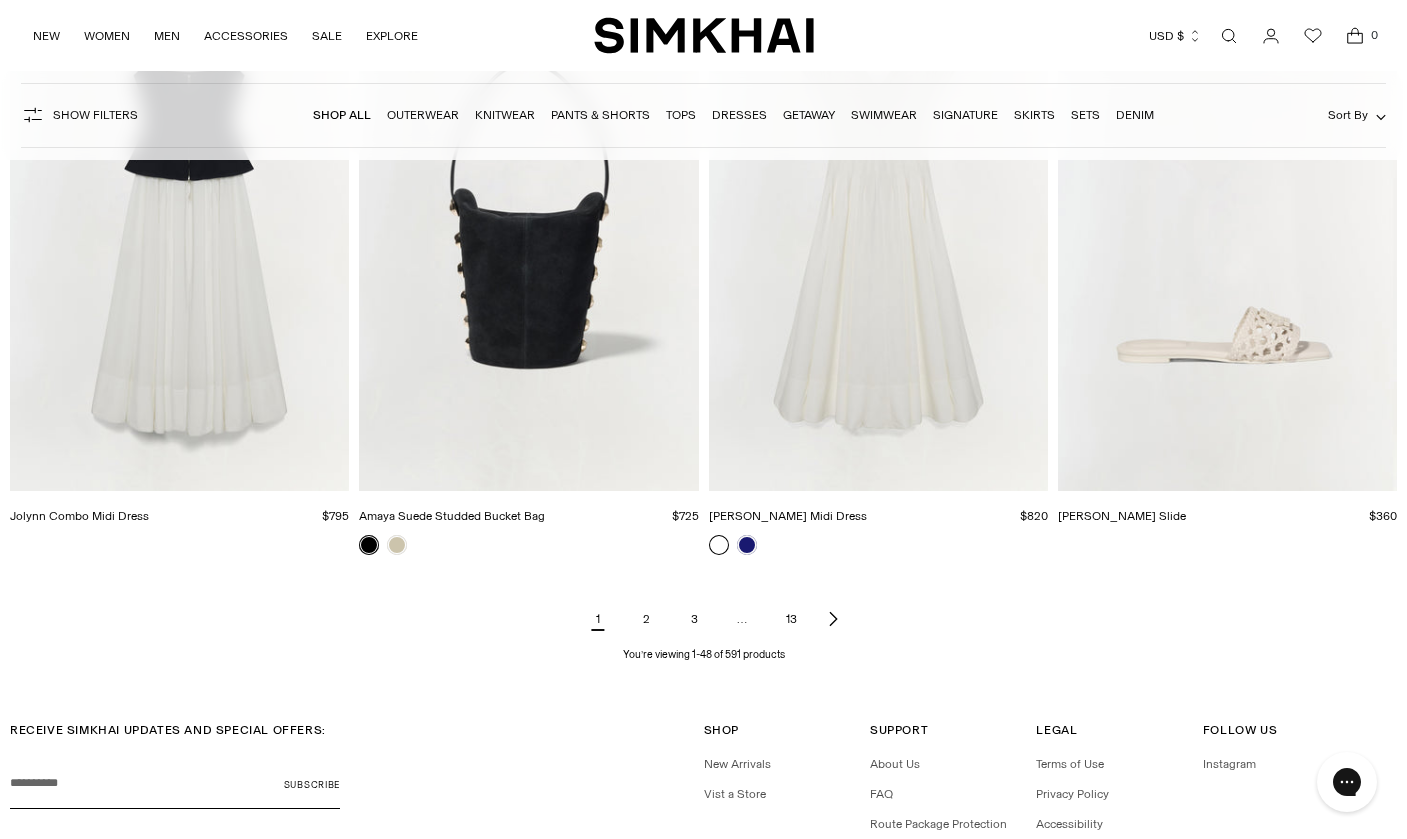 scroll, scrollTop: 7136, scrollLeft: 0, axis: vertical 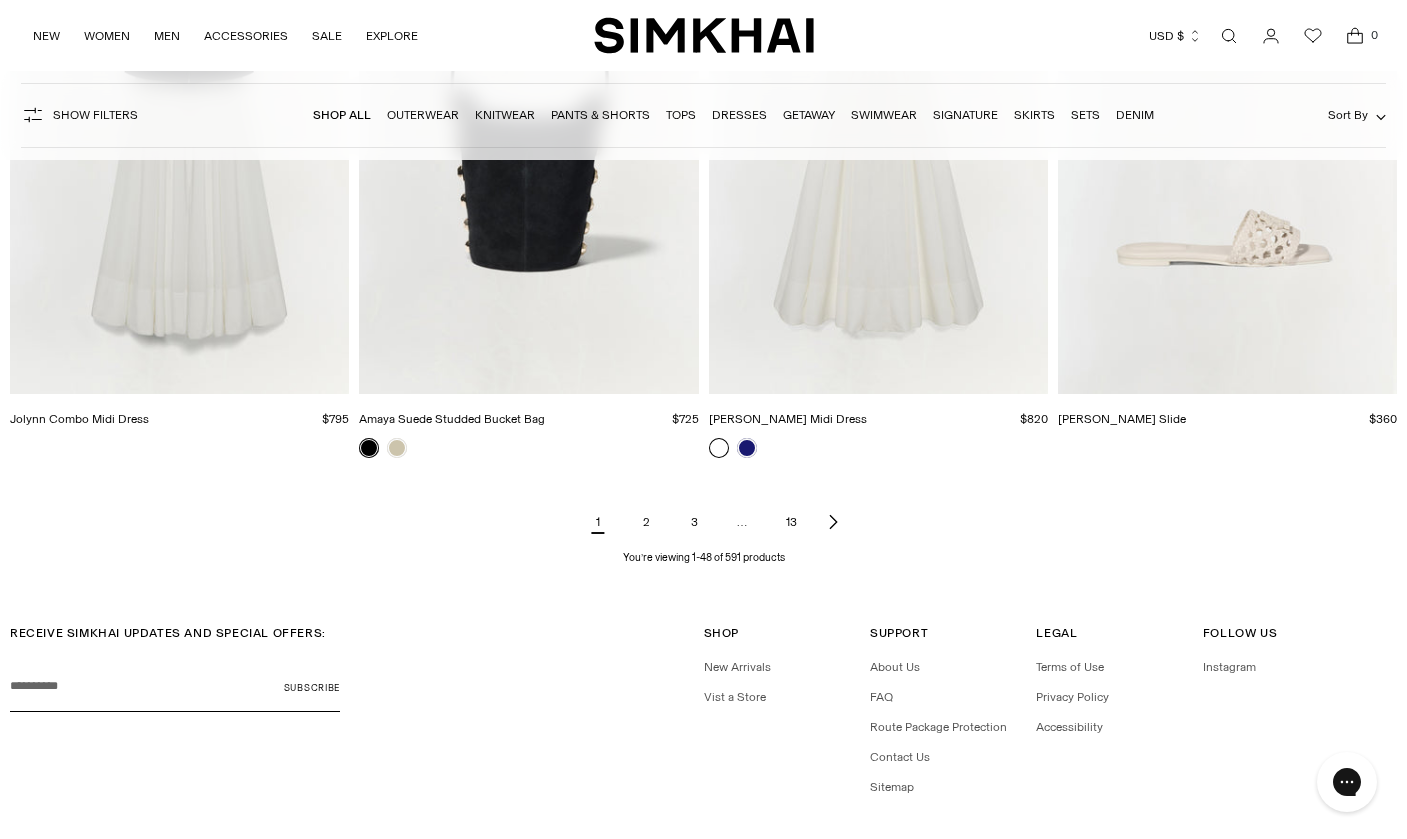 click on "2" at bounding box center (646, 522) 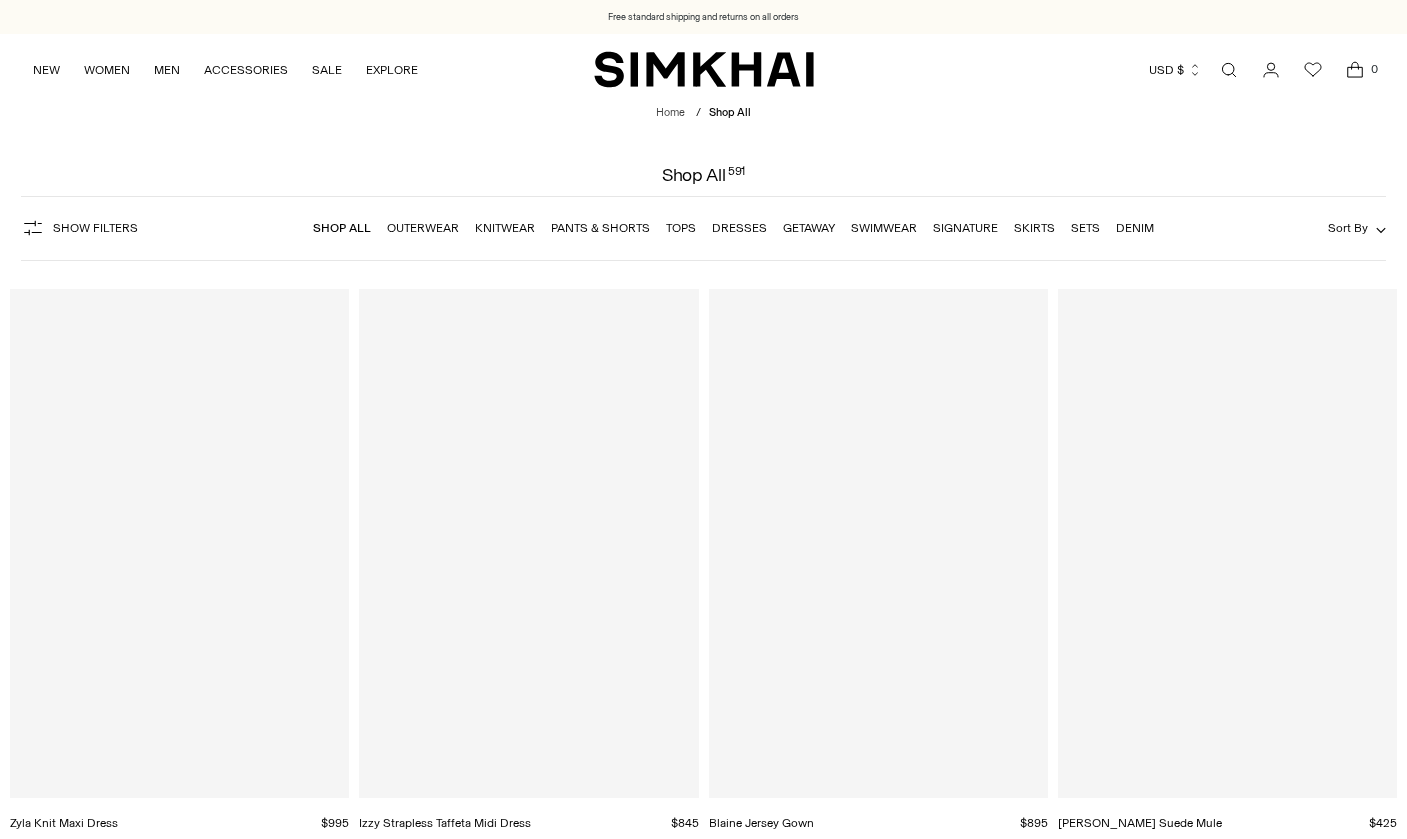 scroll, scrollTop: 0, scrollLeft: 0, axis: both 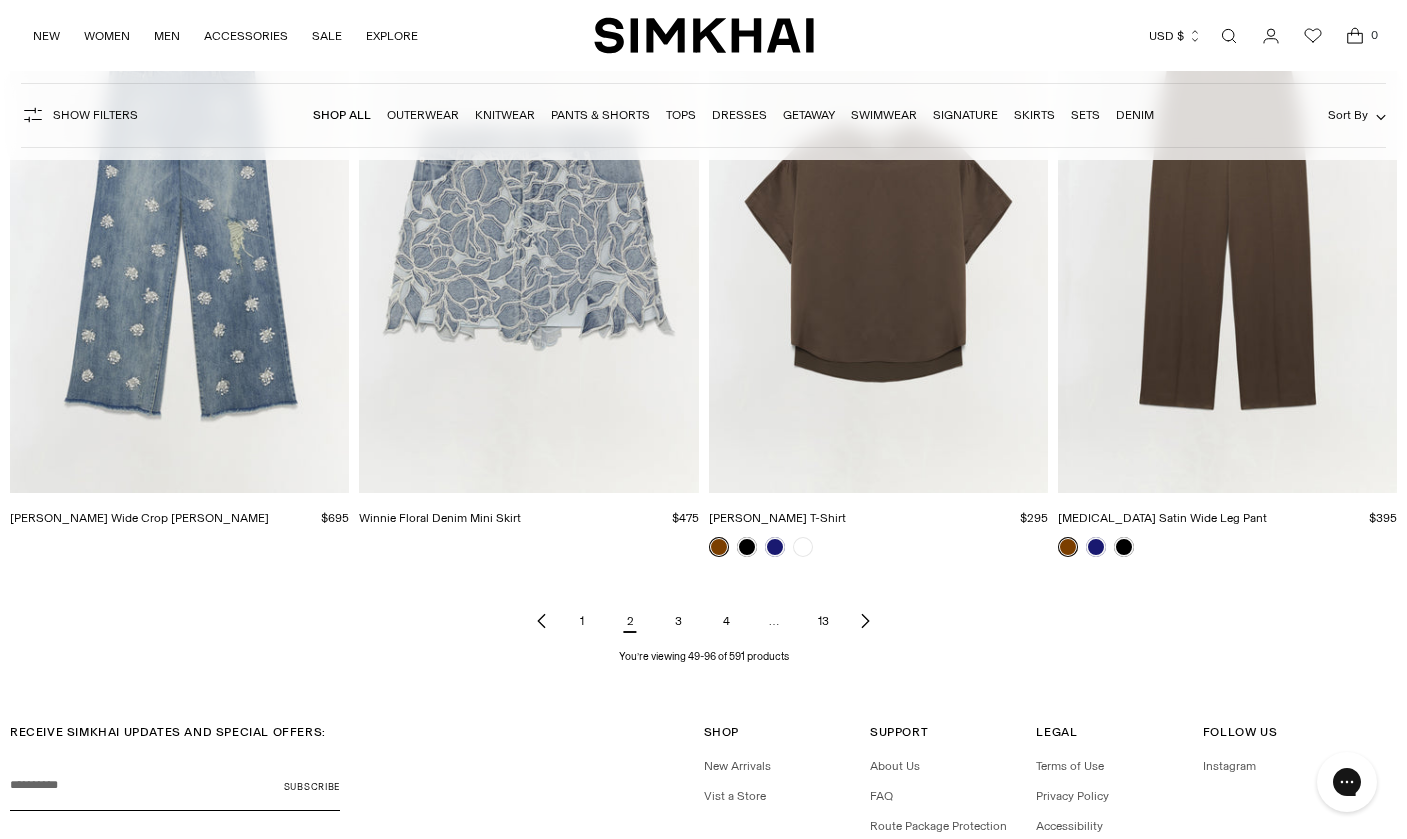 click on "3" at bounding box center (678, 621) 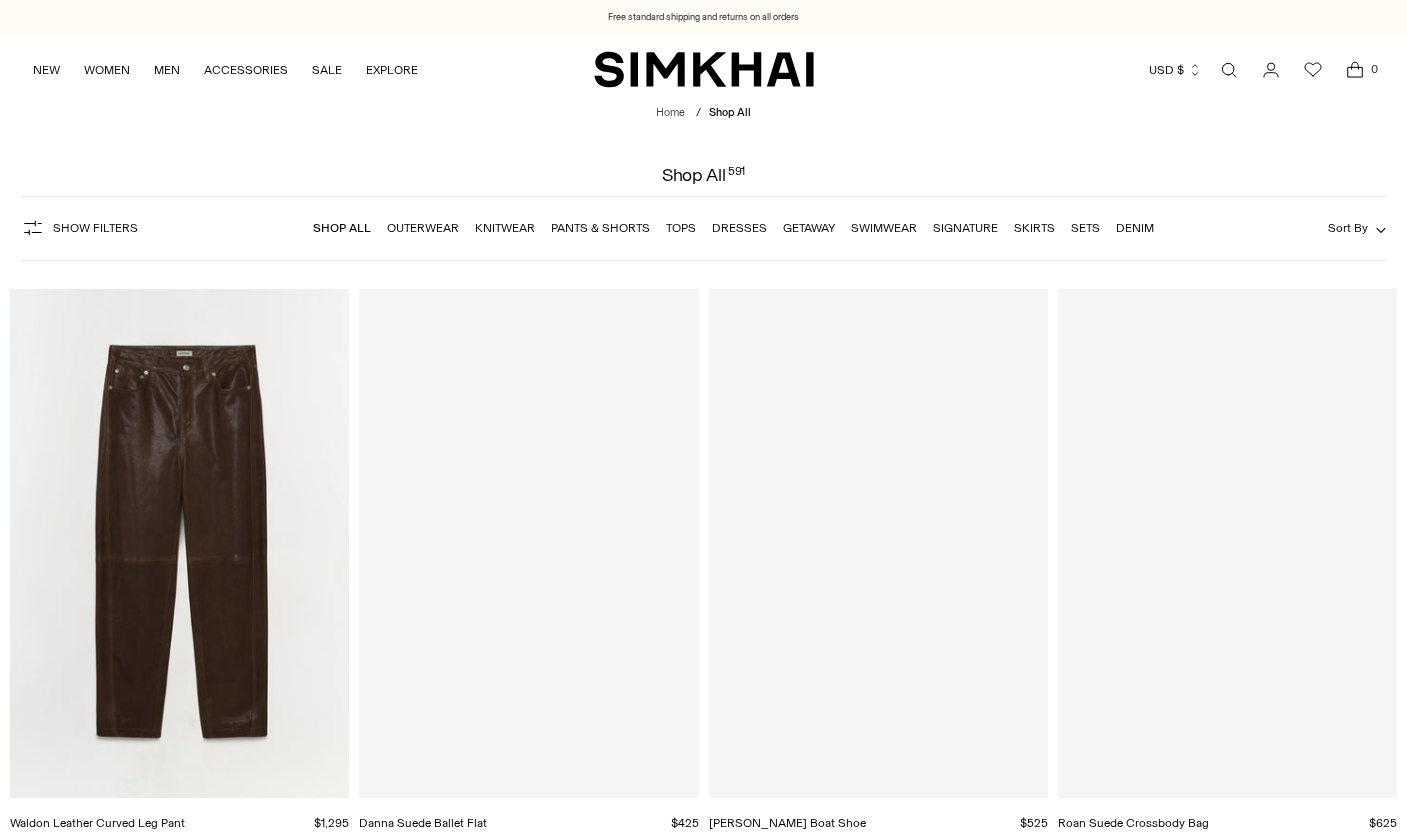 scroll, scrollTop: 0, scrollLeft: 0, axis: both 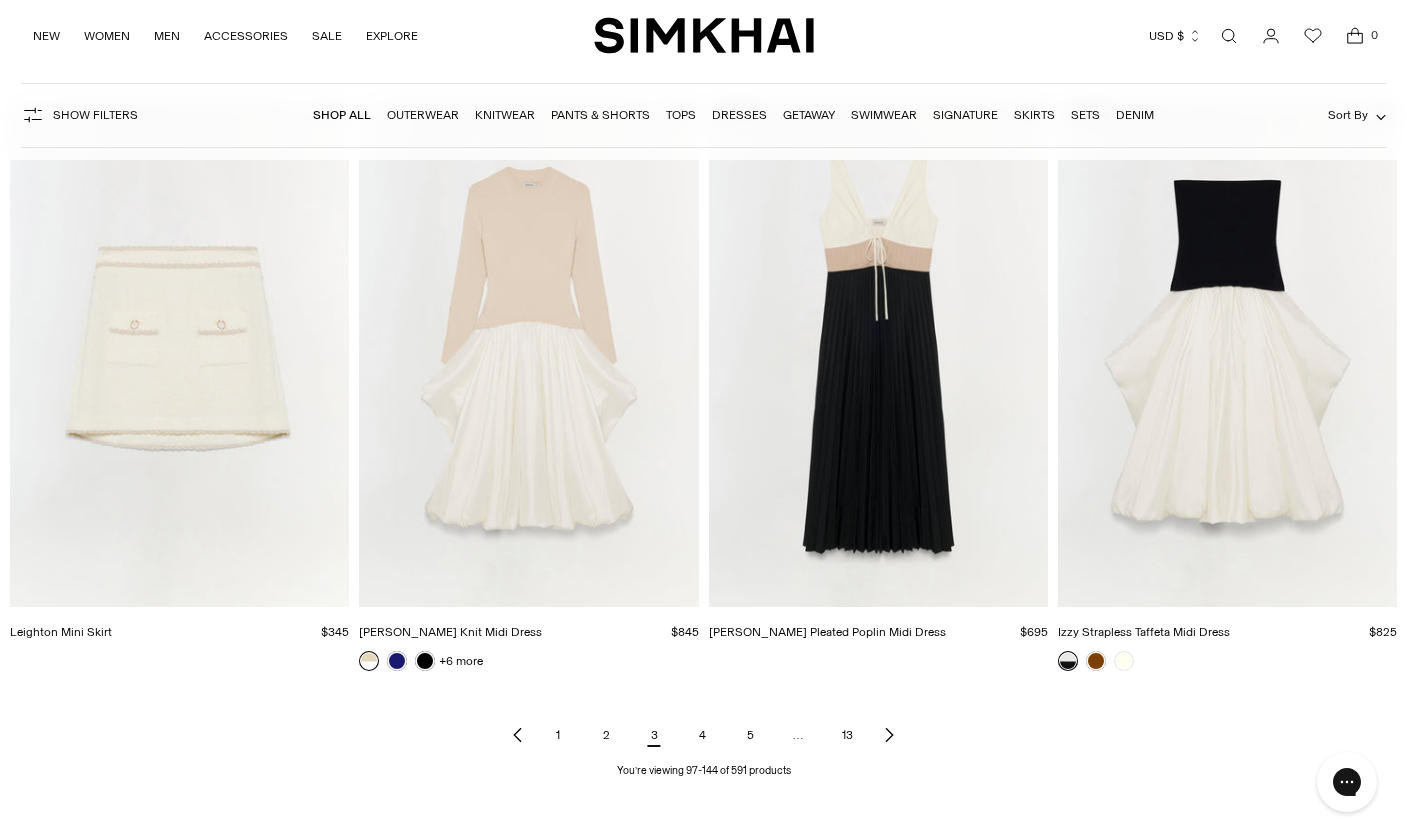 click on "4" at bounding box center [702, 735] 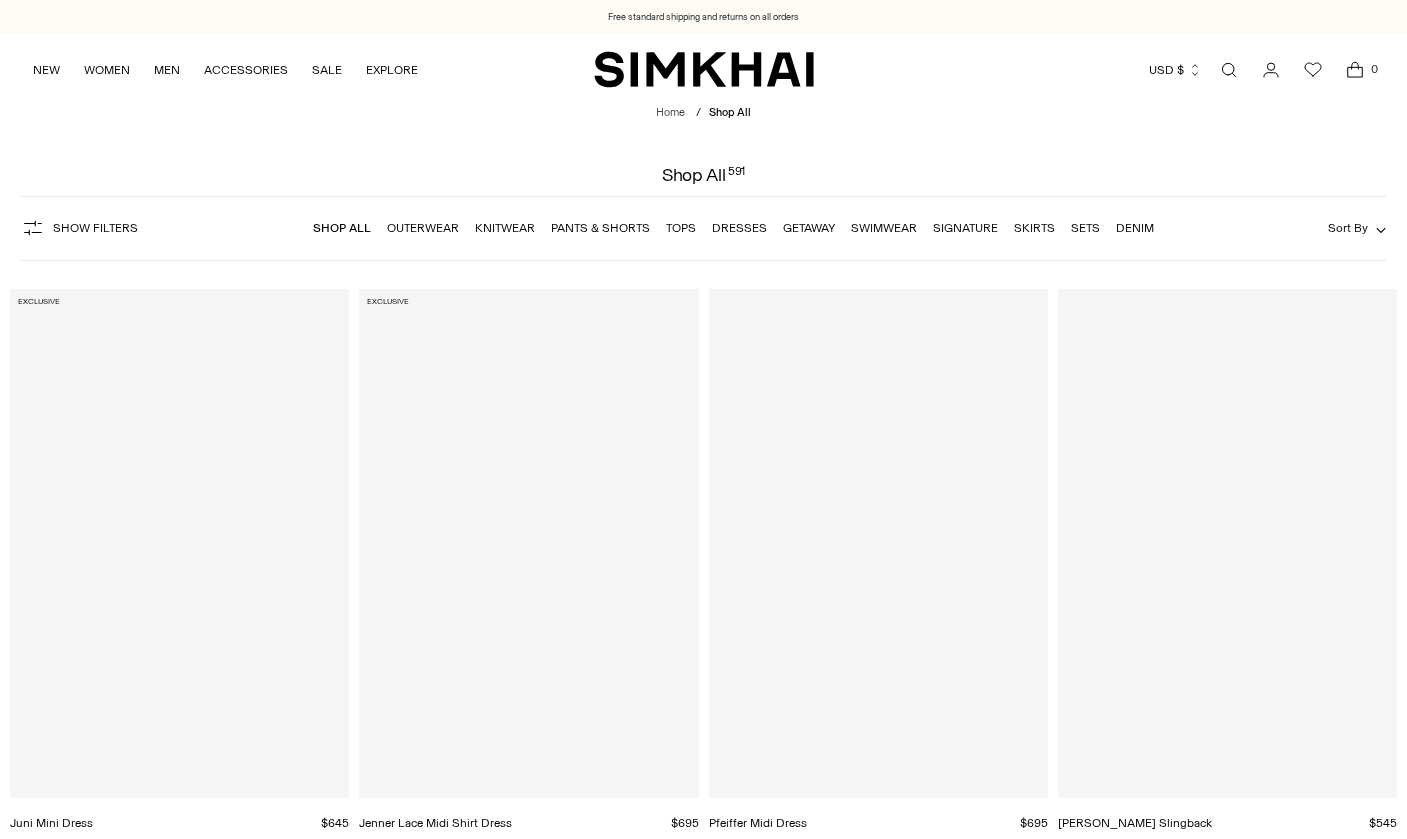 scroll, scrollTop: 0, scrollLeft: 0, axis: both 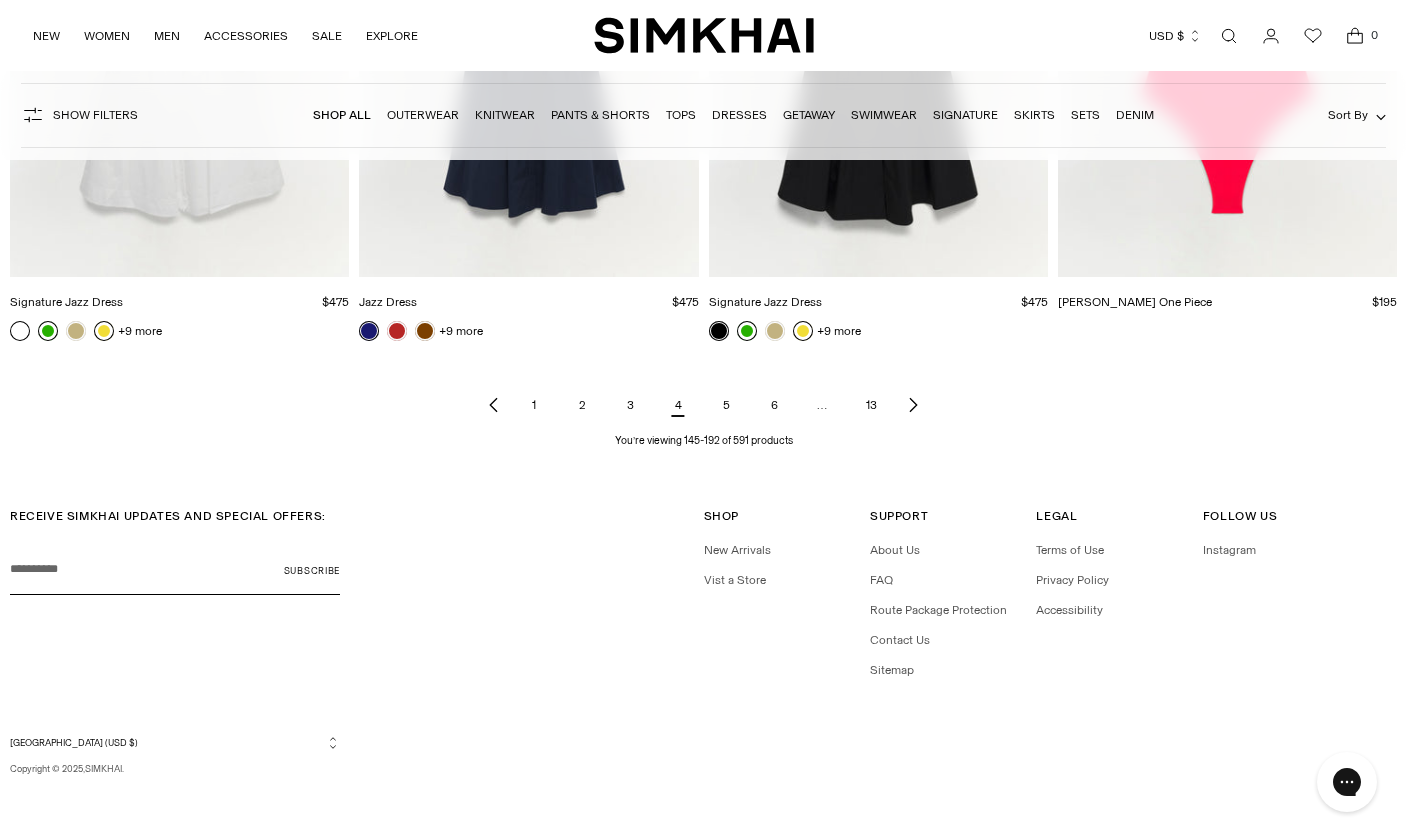 click on "5" at bounding box center (726, 405) 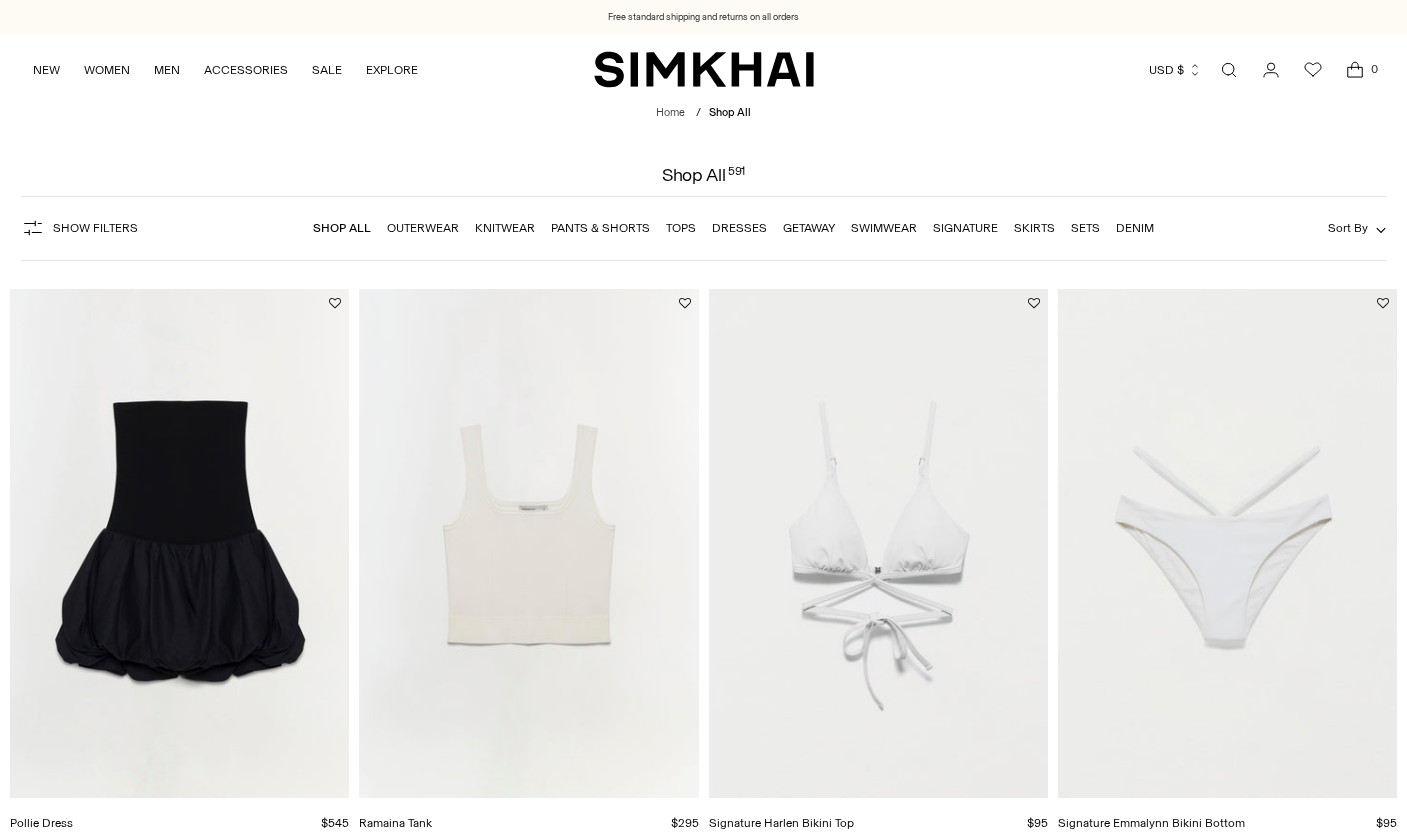 scroll, scrollTop: 0, scrollLeft: 0, axis: both 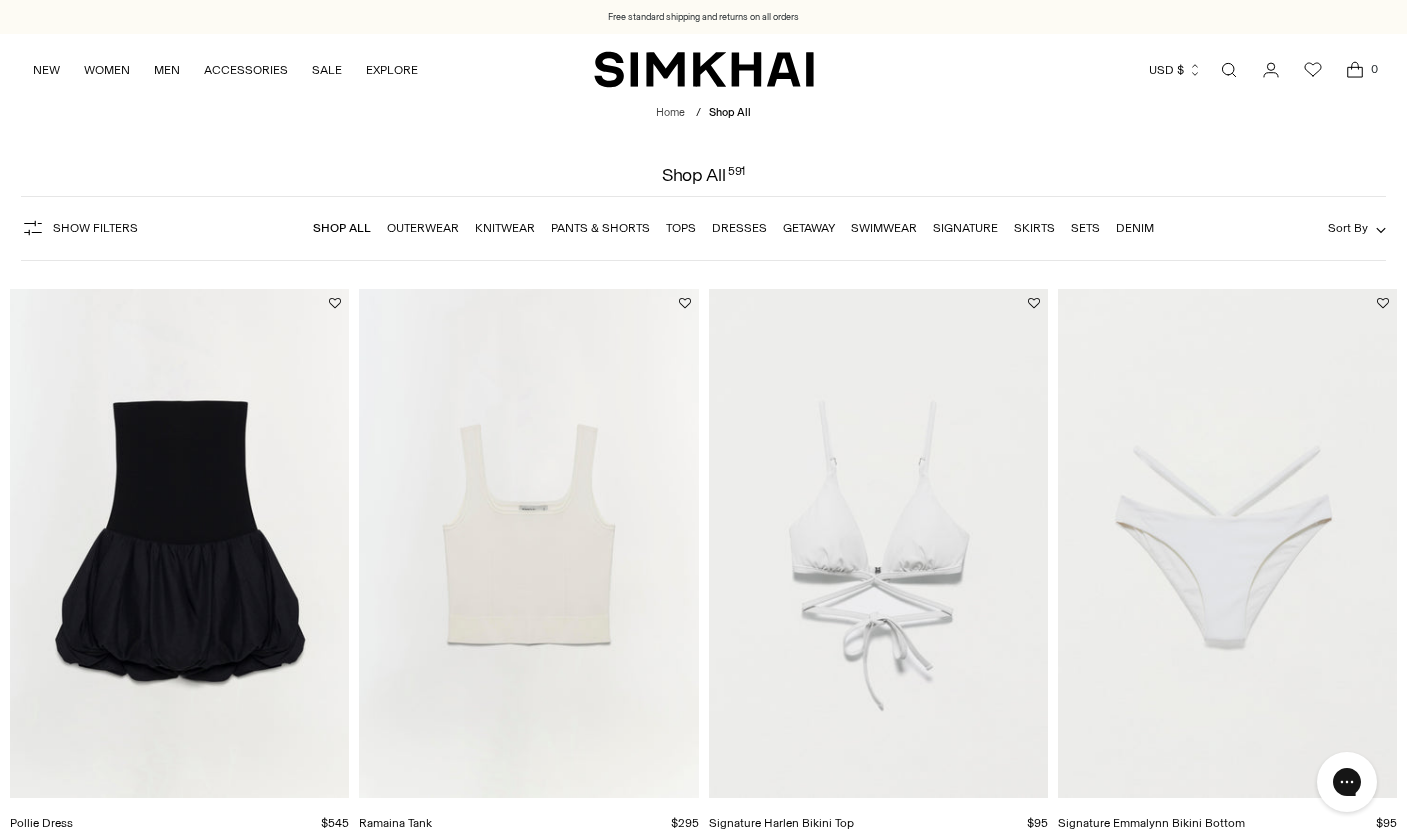 click on "Shop All" at bounding box center [342, 228] 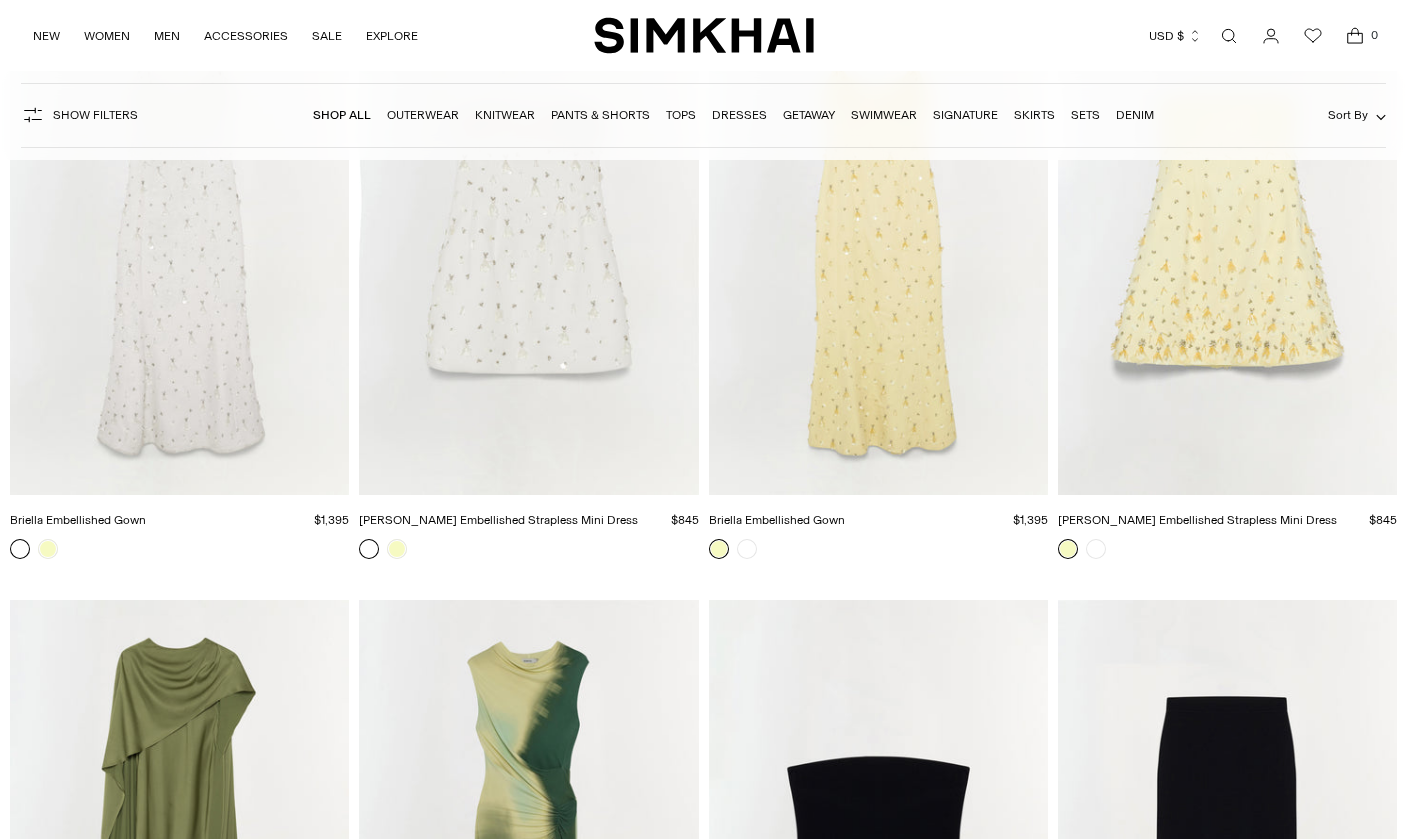 scroll, scrollTop: 312, scrollLeft: 0, axis: vertical 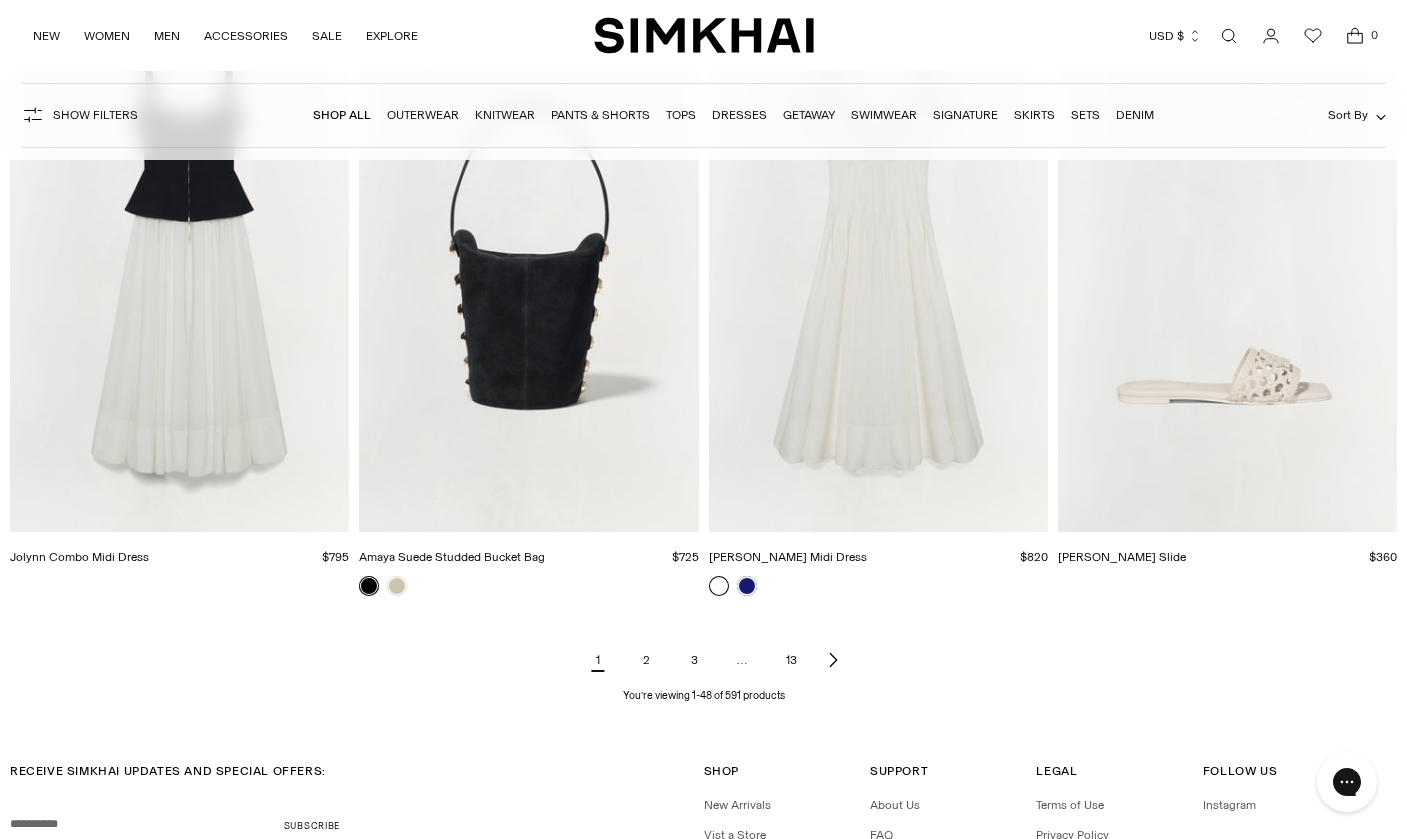 click on "2" at bounding box center [646, 660] 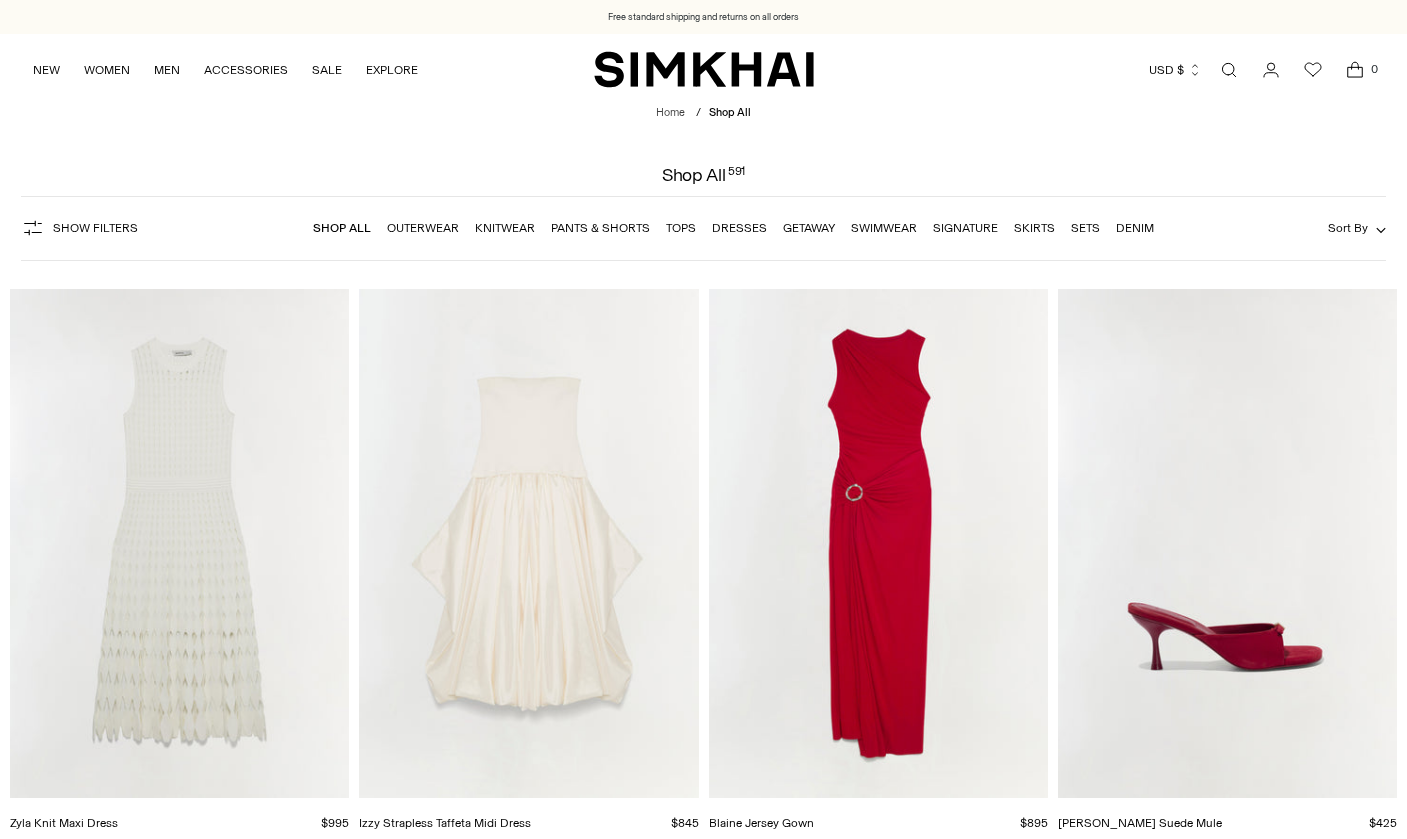 scroll, scrollTop: 0, scrollLeft: 0, axis: both 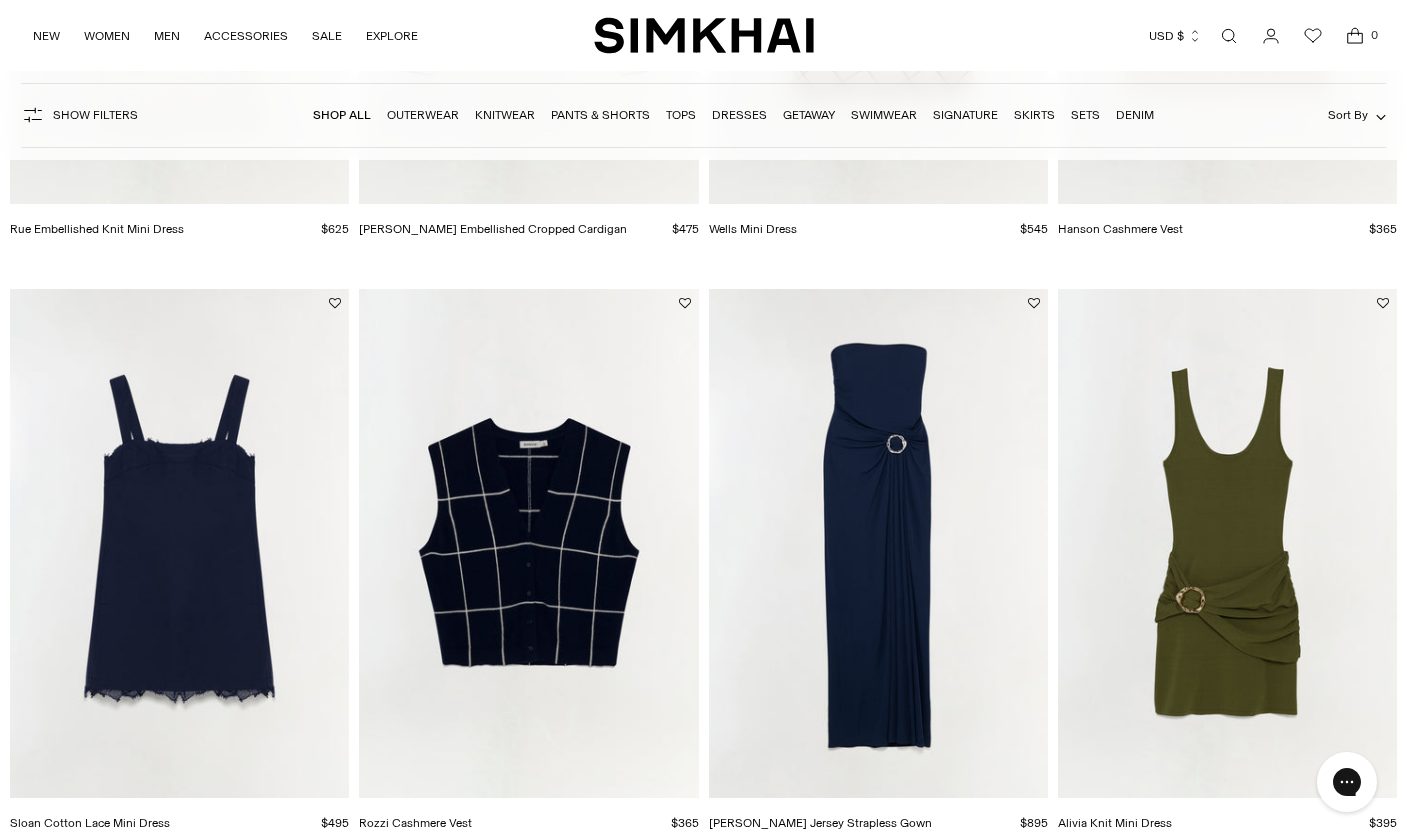 click on "Shop All" at bounding box center (342, 115) 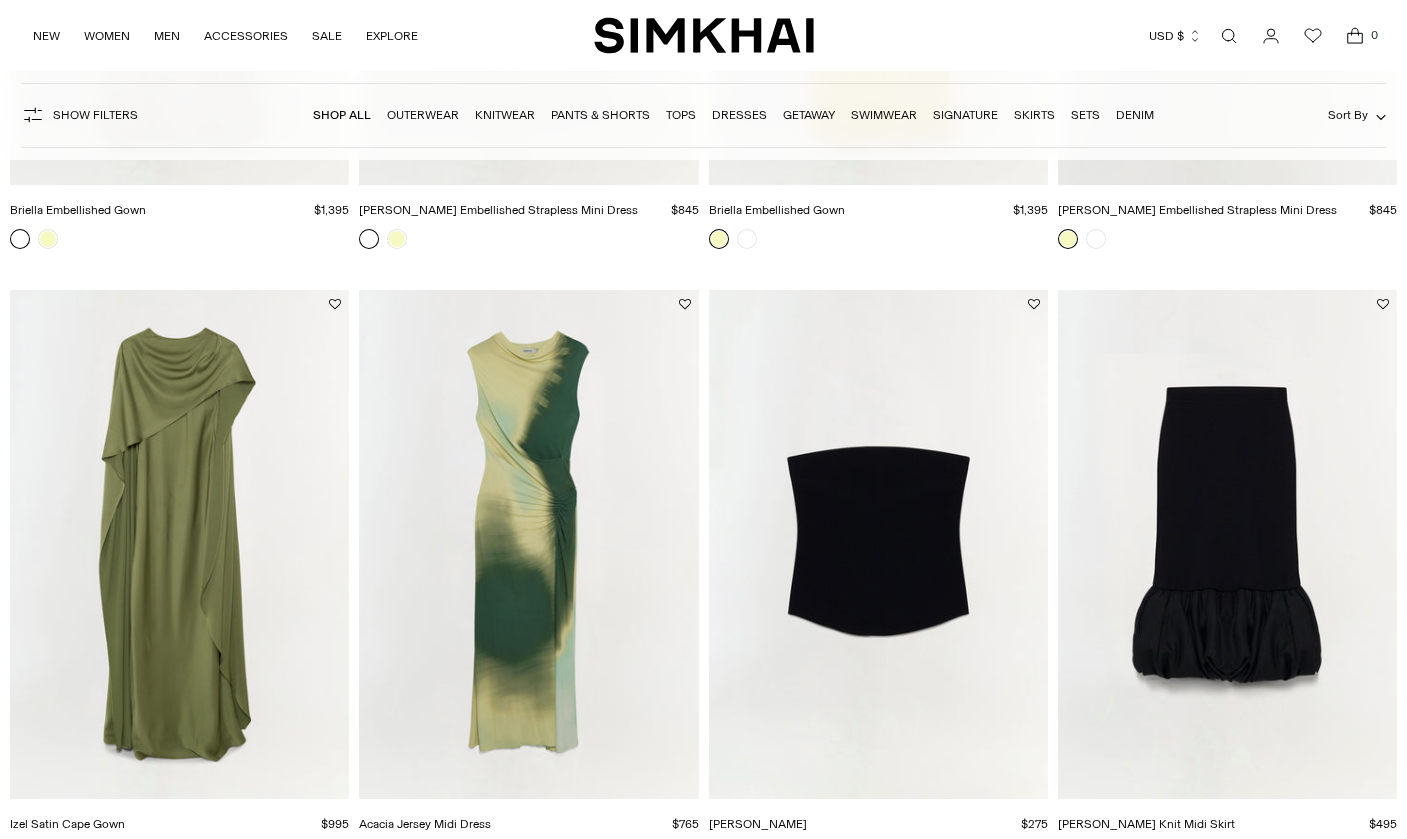 scroll, scrollTop: 0, scrollLeft: 0, axis: both 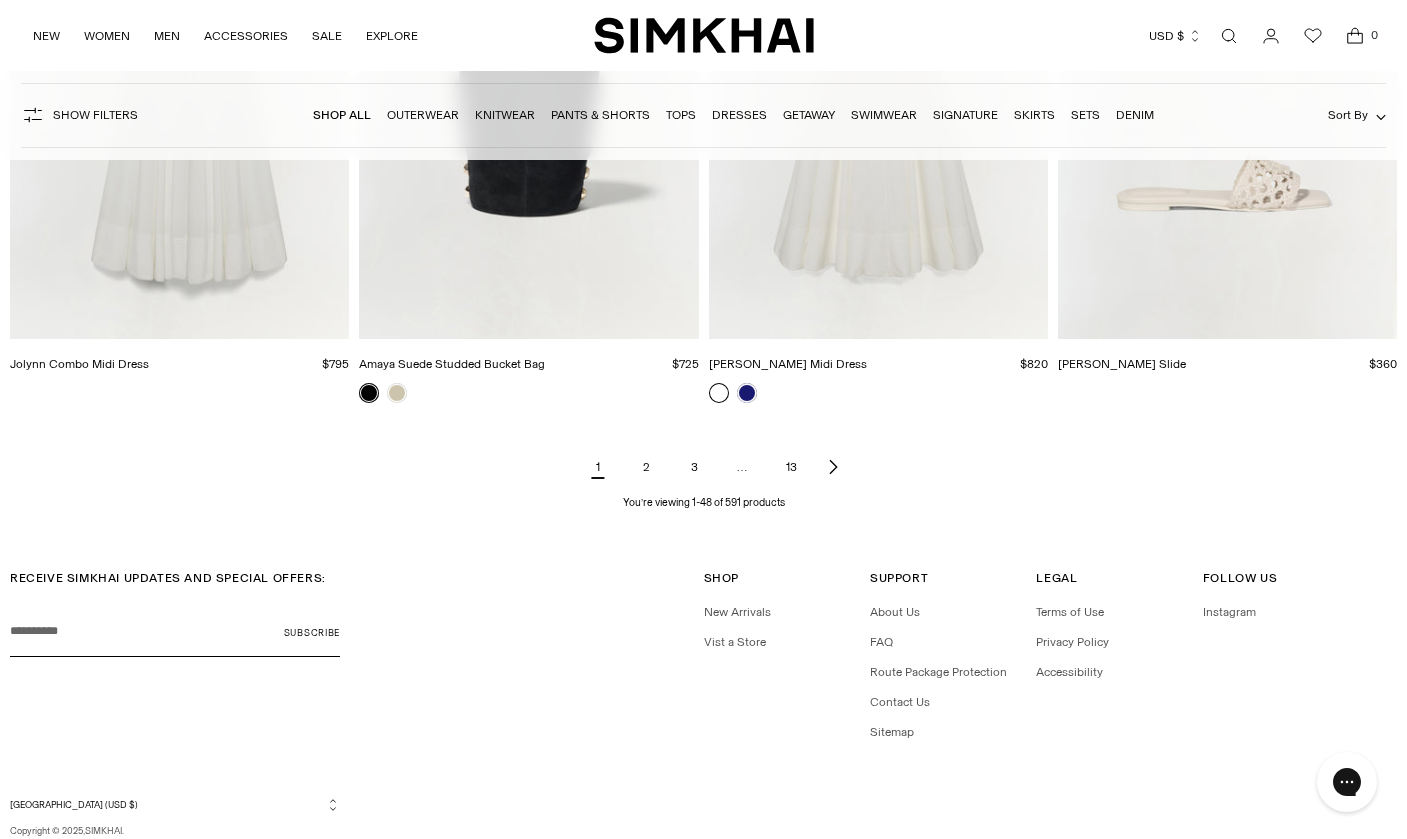 click on "2" at bounding box center (646, 467) 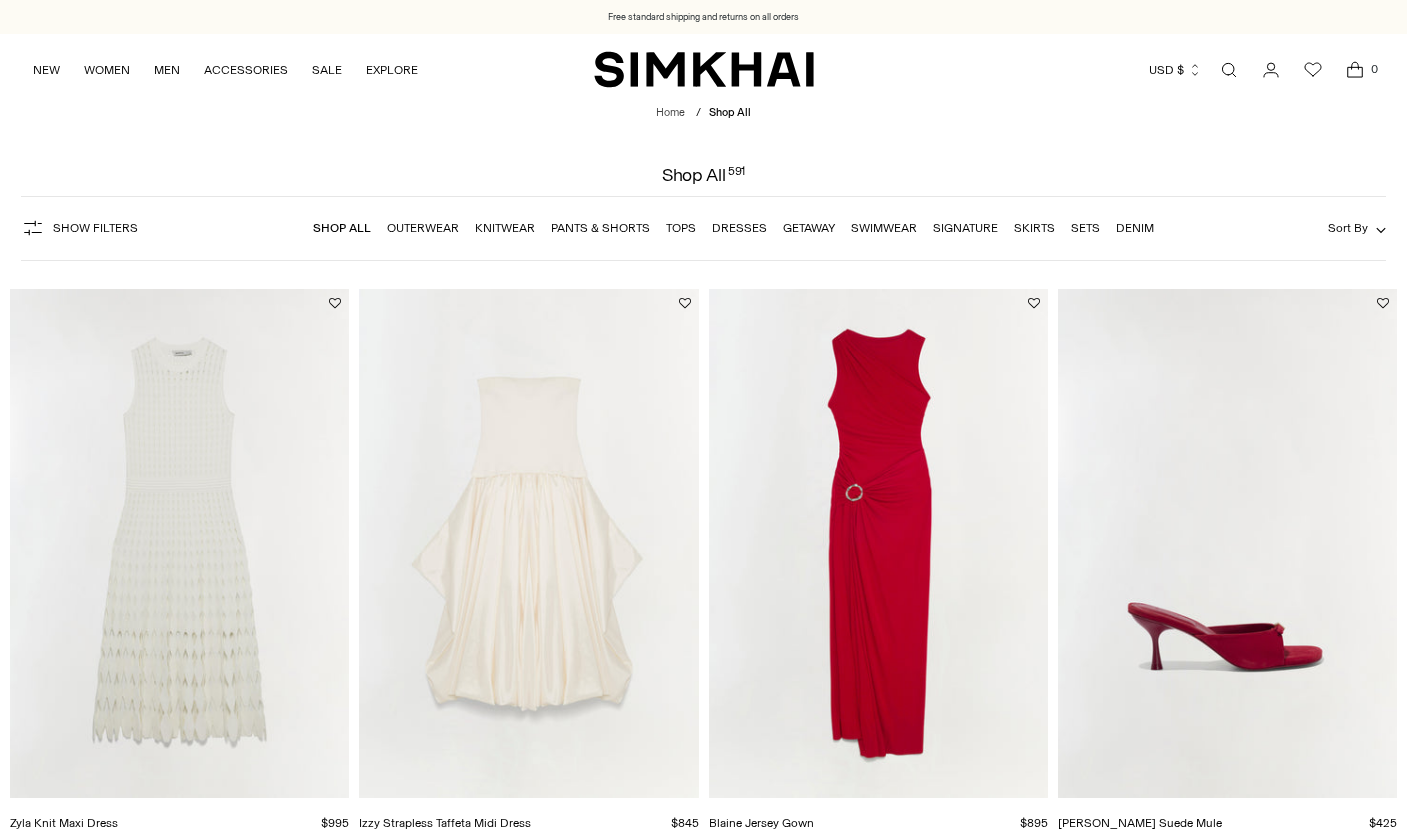 scroll, scrollTop: 0, scrollLeft: 0, axis: both 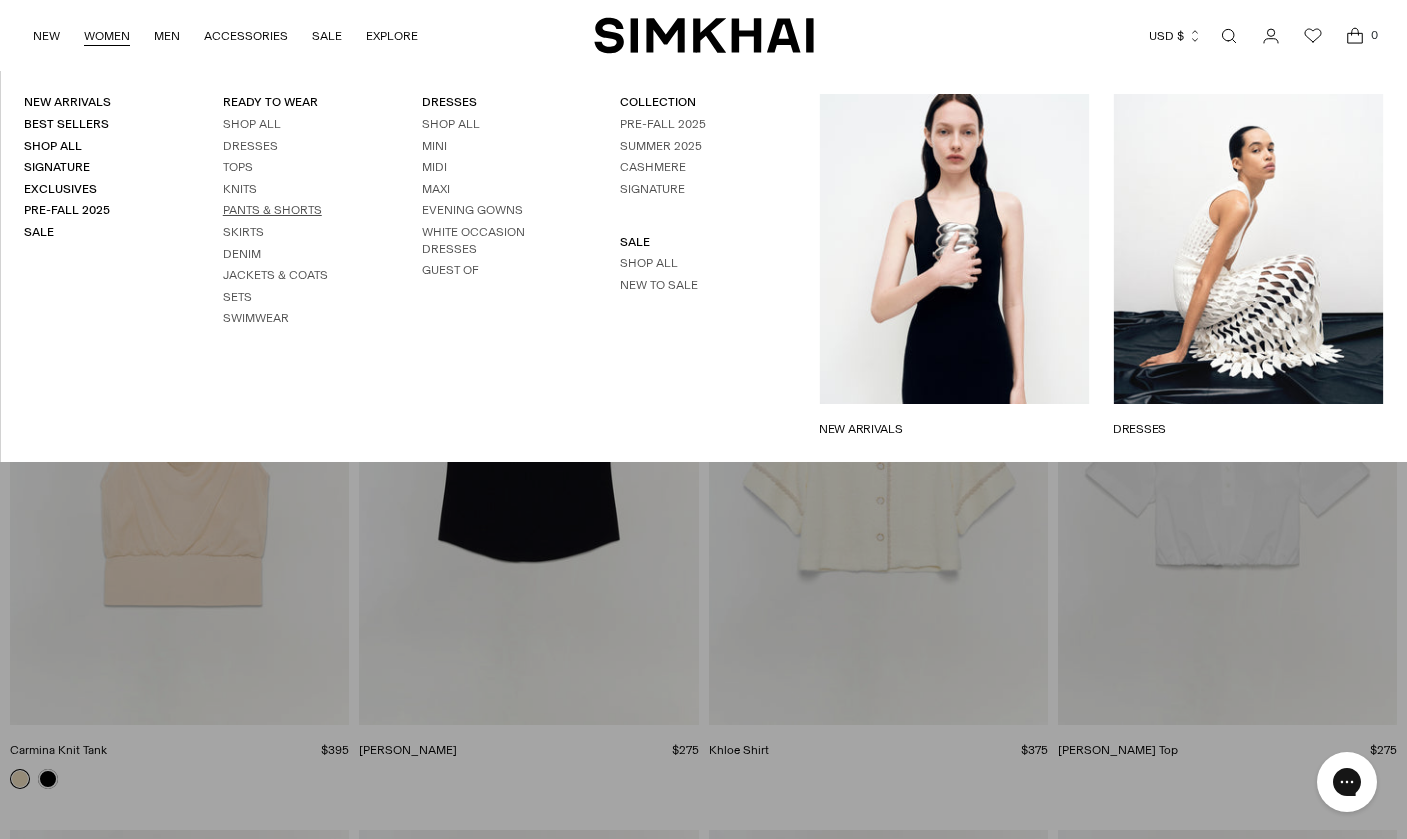 click on "Pants & Shorts" at bounding box center [272, 210] 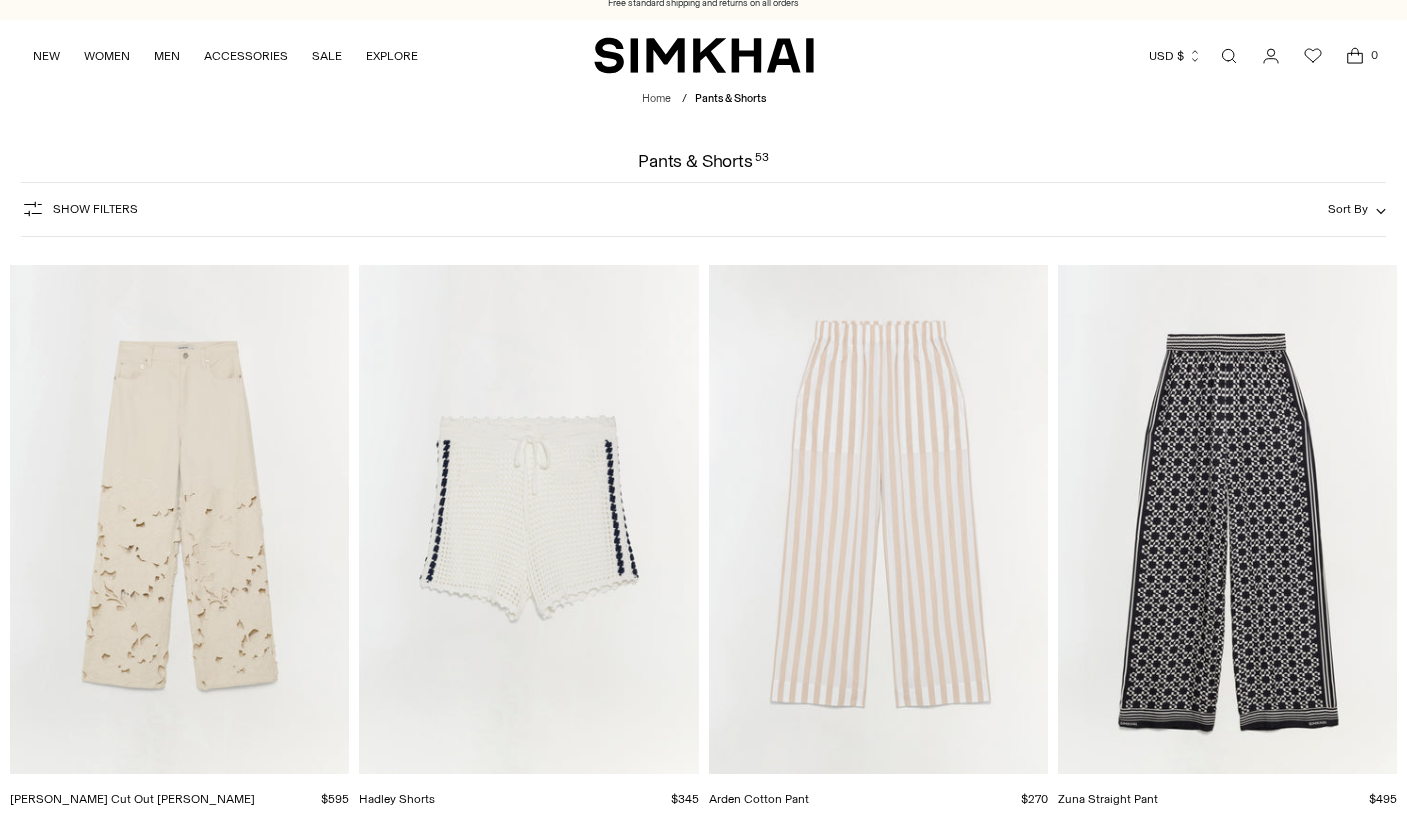 scroll, scrollTop: 14, scrollLeft: 1, axis: both 